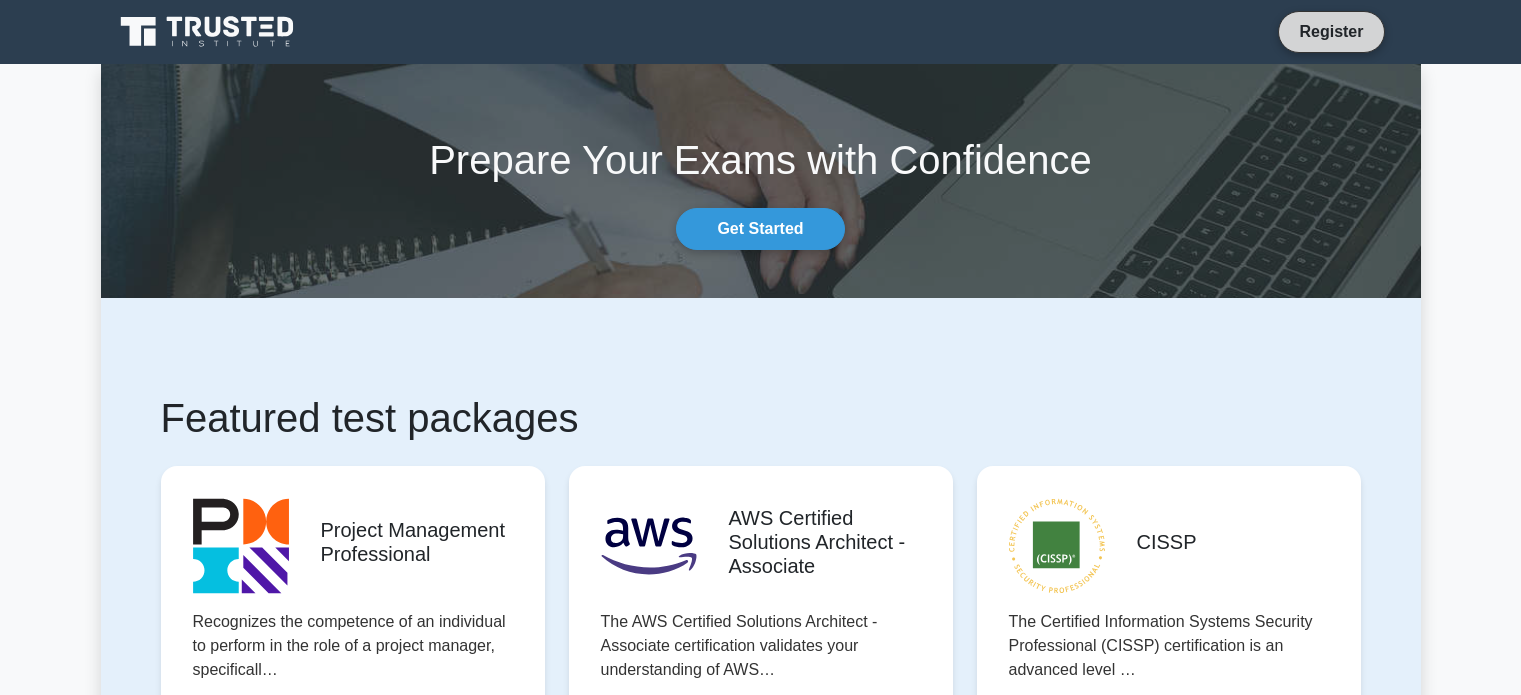 scroll, scrollTop: 0, scrollLeft: 0, axis: both 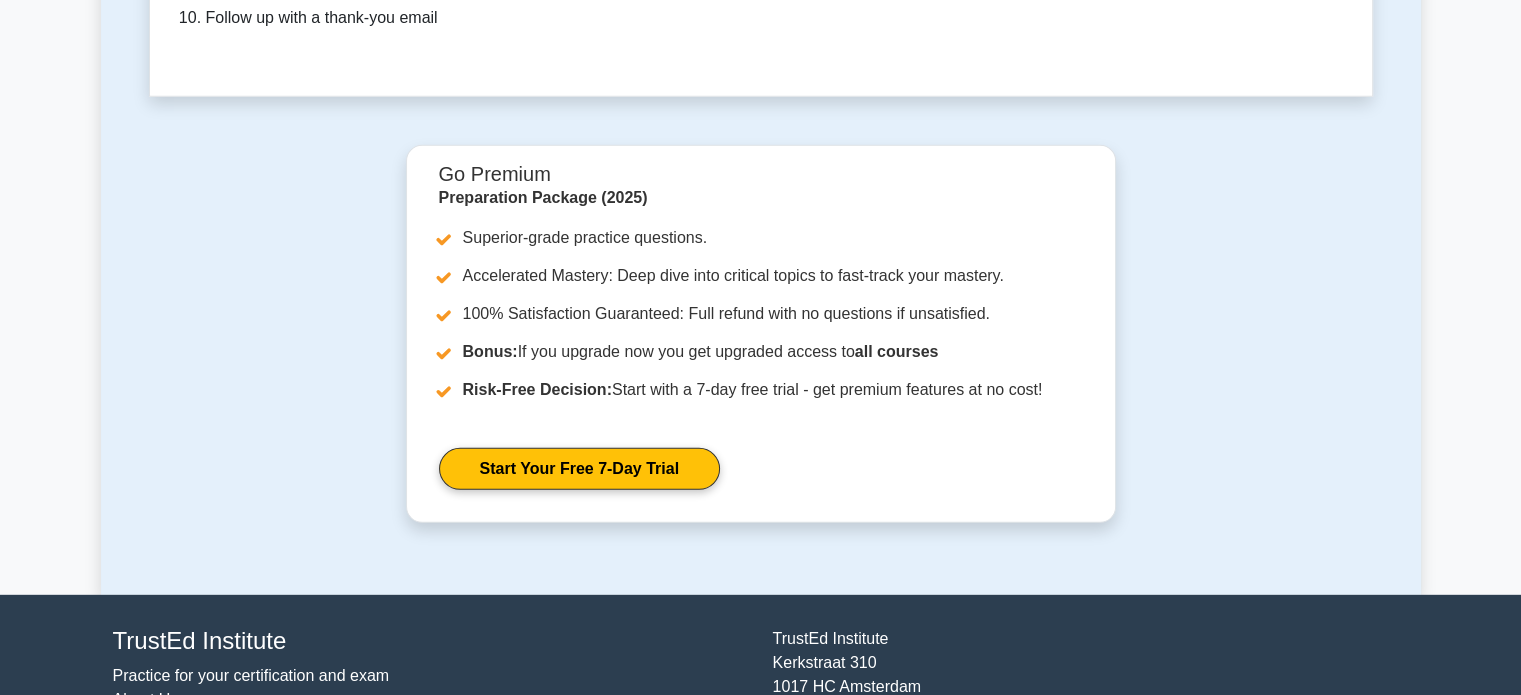 drag, startPoint x: 1529, startPoint y: 79, endPoint x: 1533, endPoint y: 655, distance: 576.0139 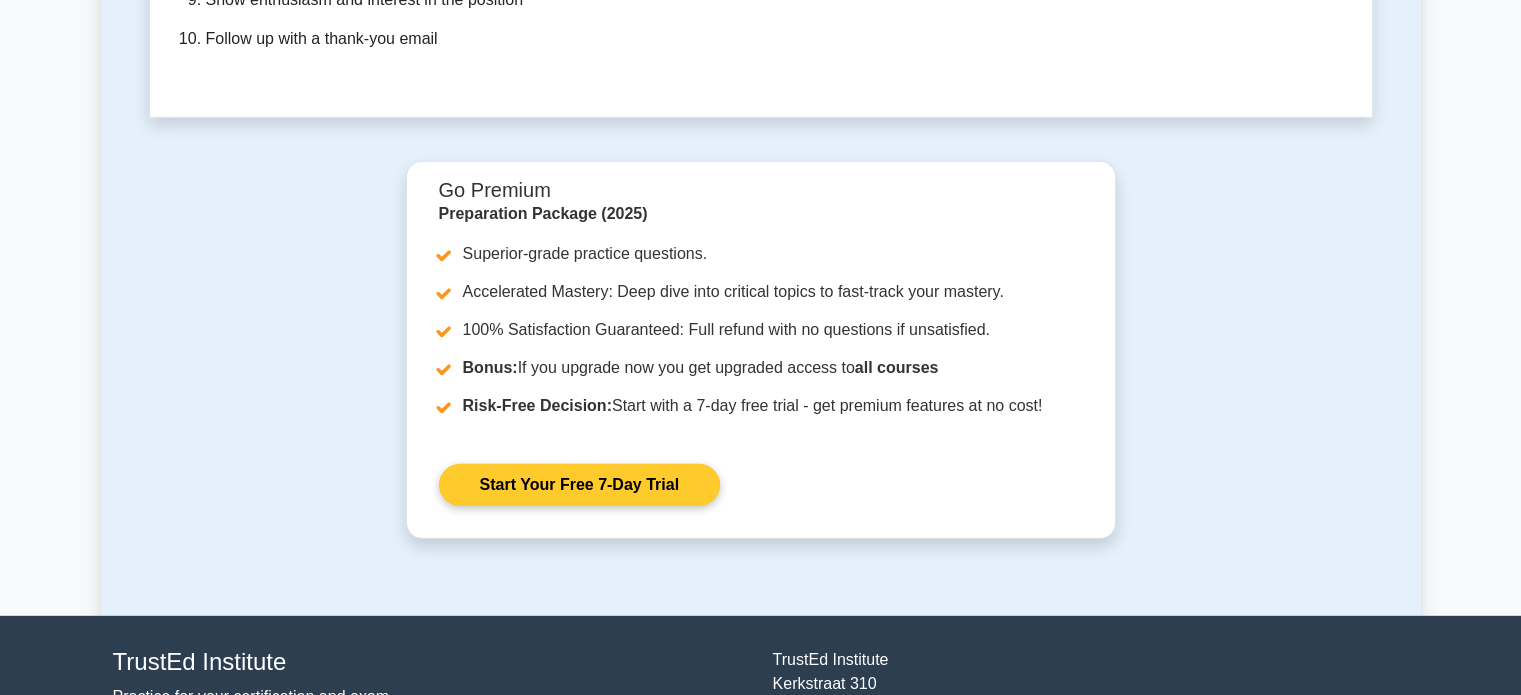 click on "Start Your Free 7-Day Trial" at bounding box center (579, 485) 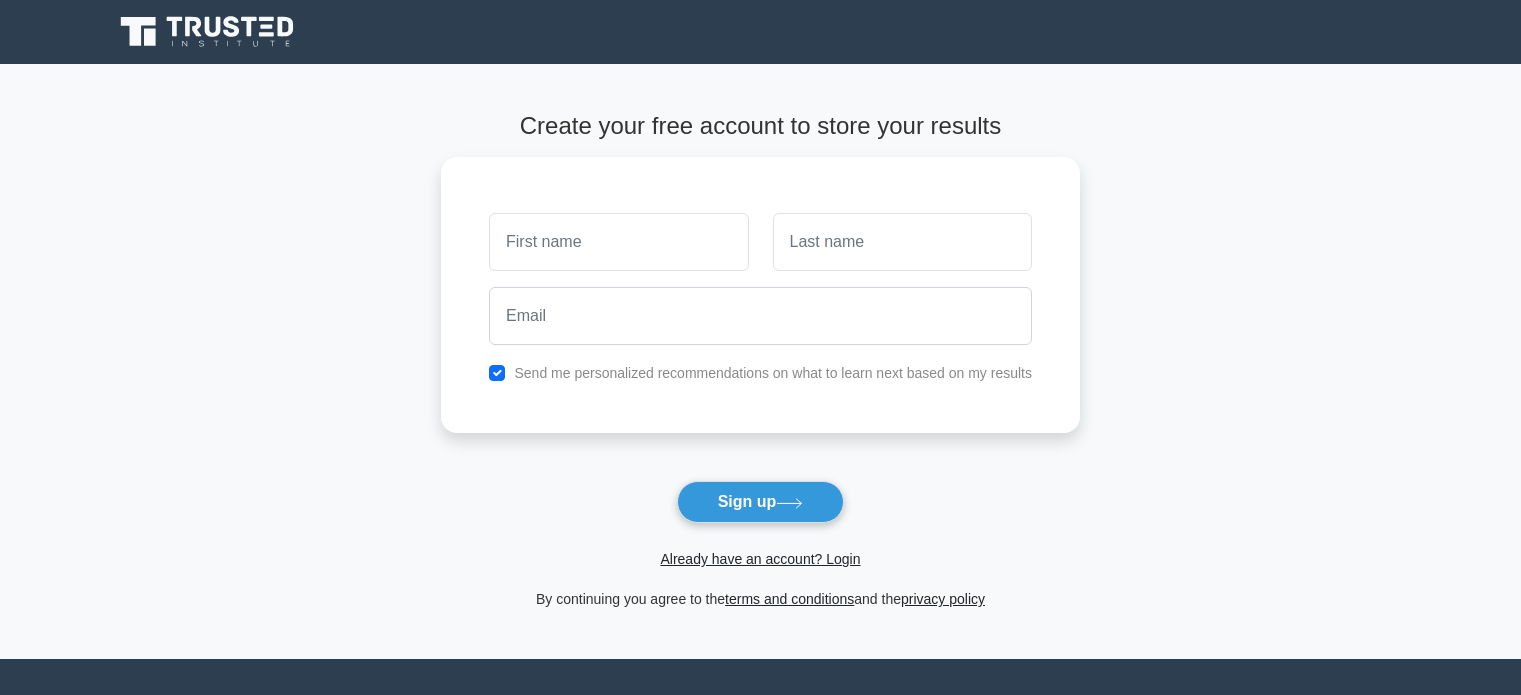 scroll, scrollTop: 0, scrollLeft: 0, axis: both 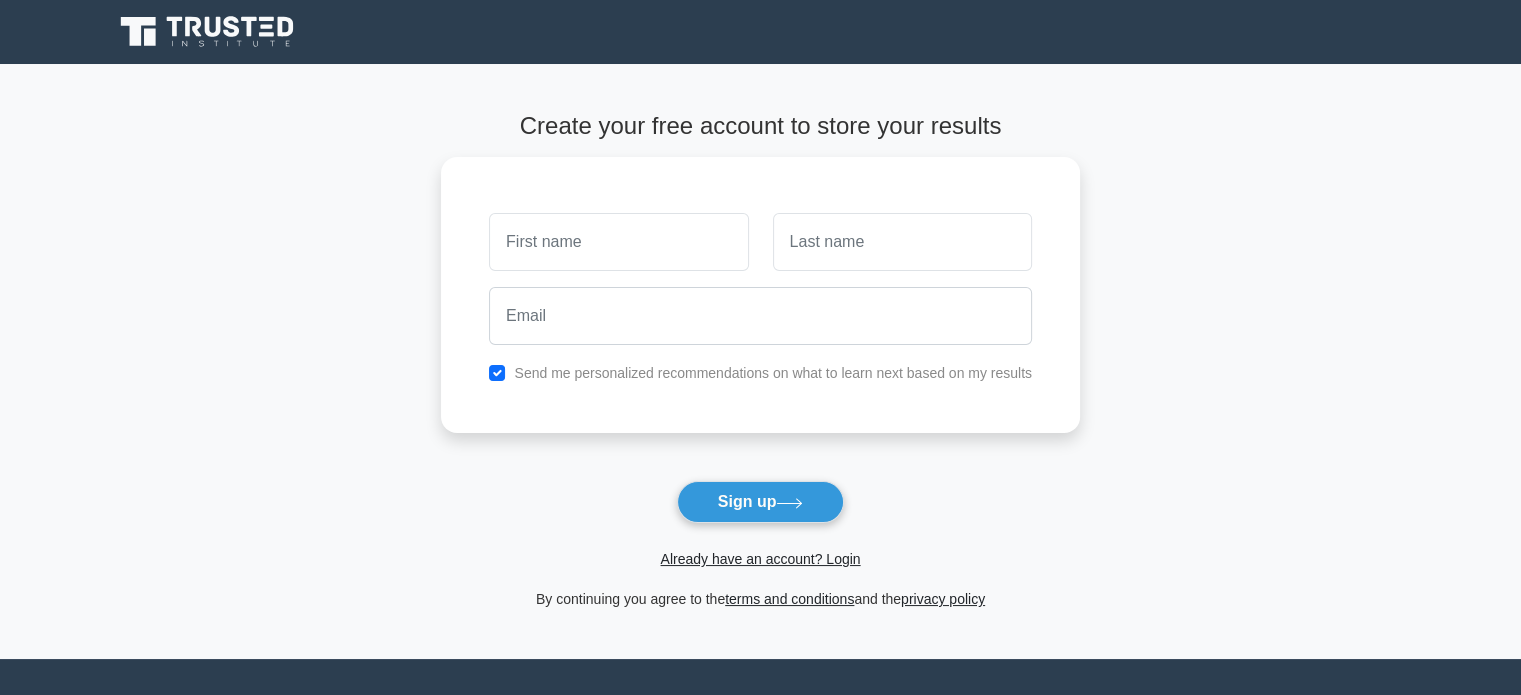 click on "Already have an account? Login" at bounding box center [760, 547] 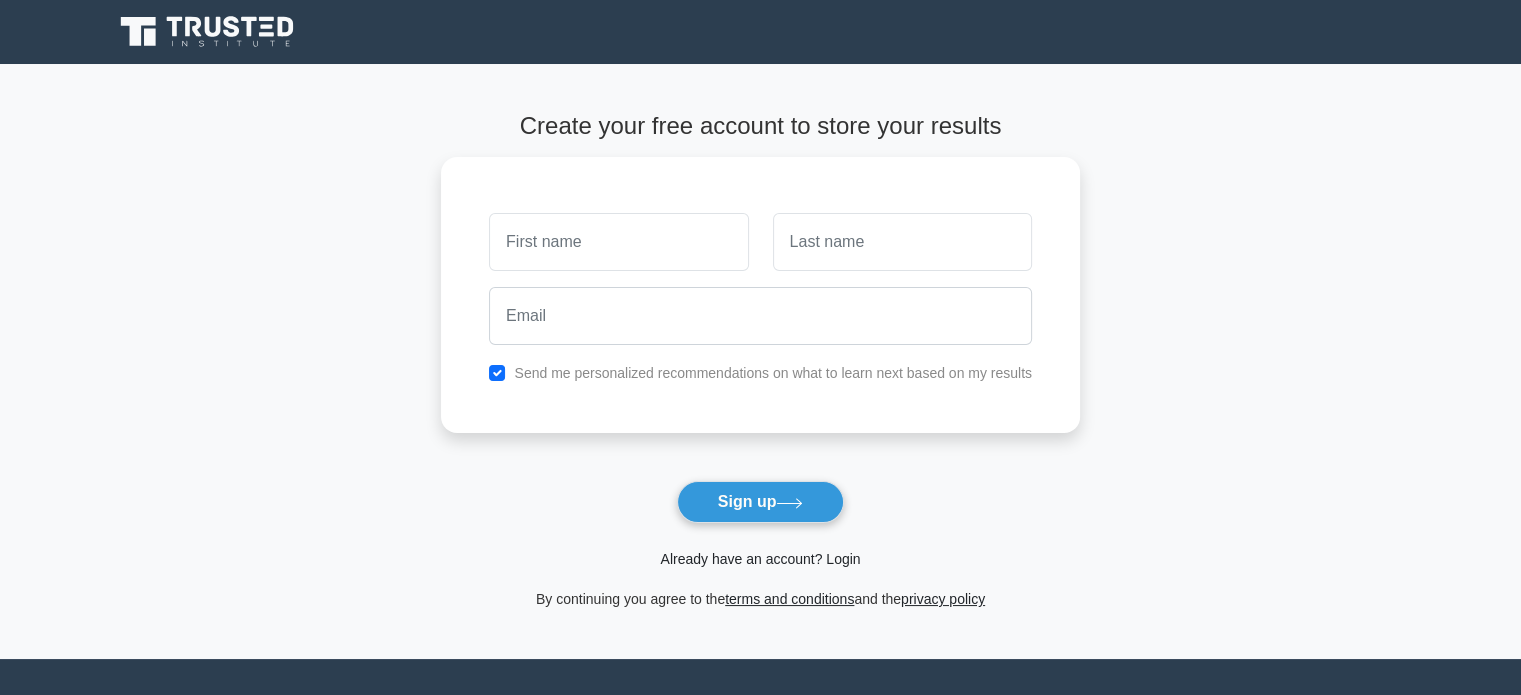 click on "Already have an account? Login" at bounding box center (760, 559) 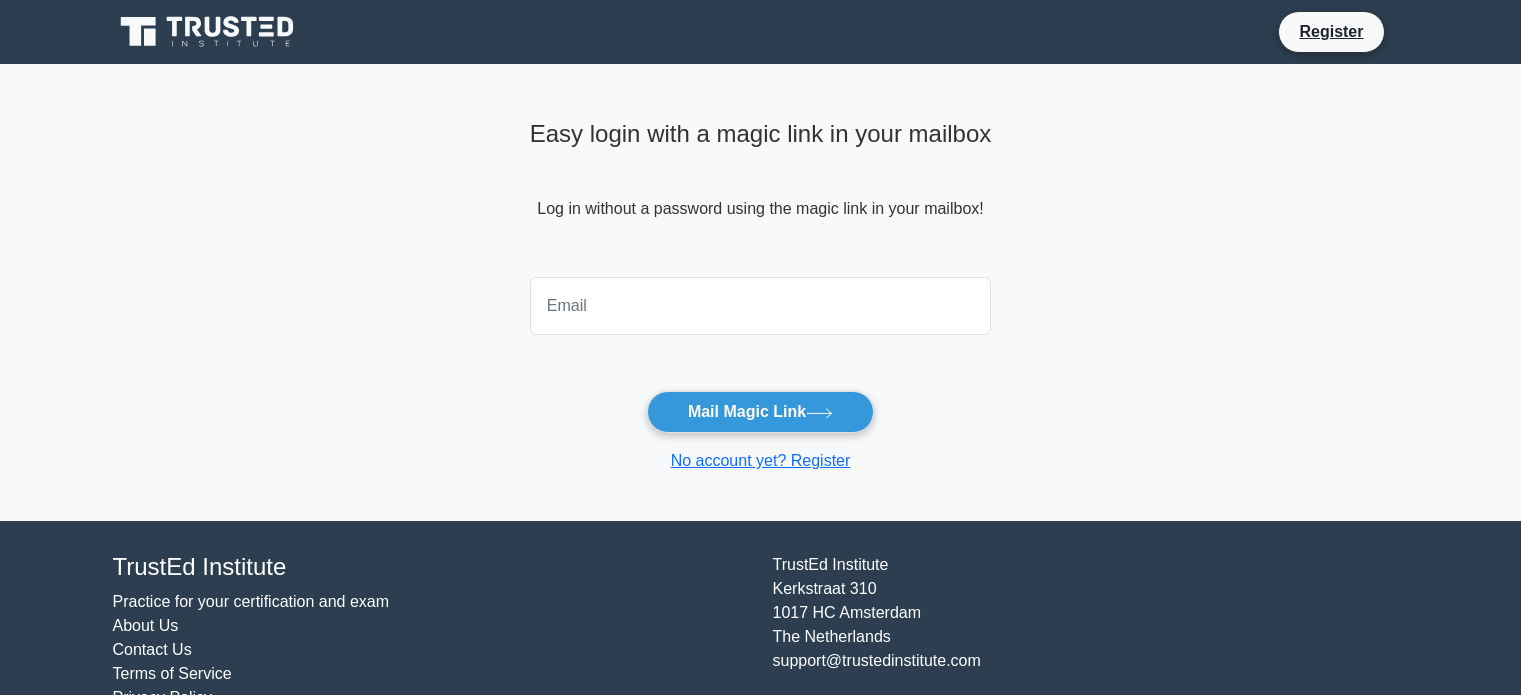scroll, scrollTop: 0, scrollLeft: 0, axis: both 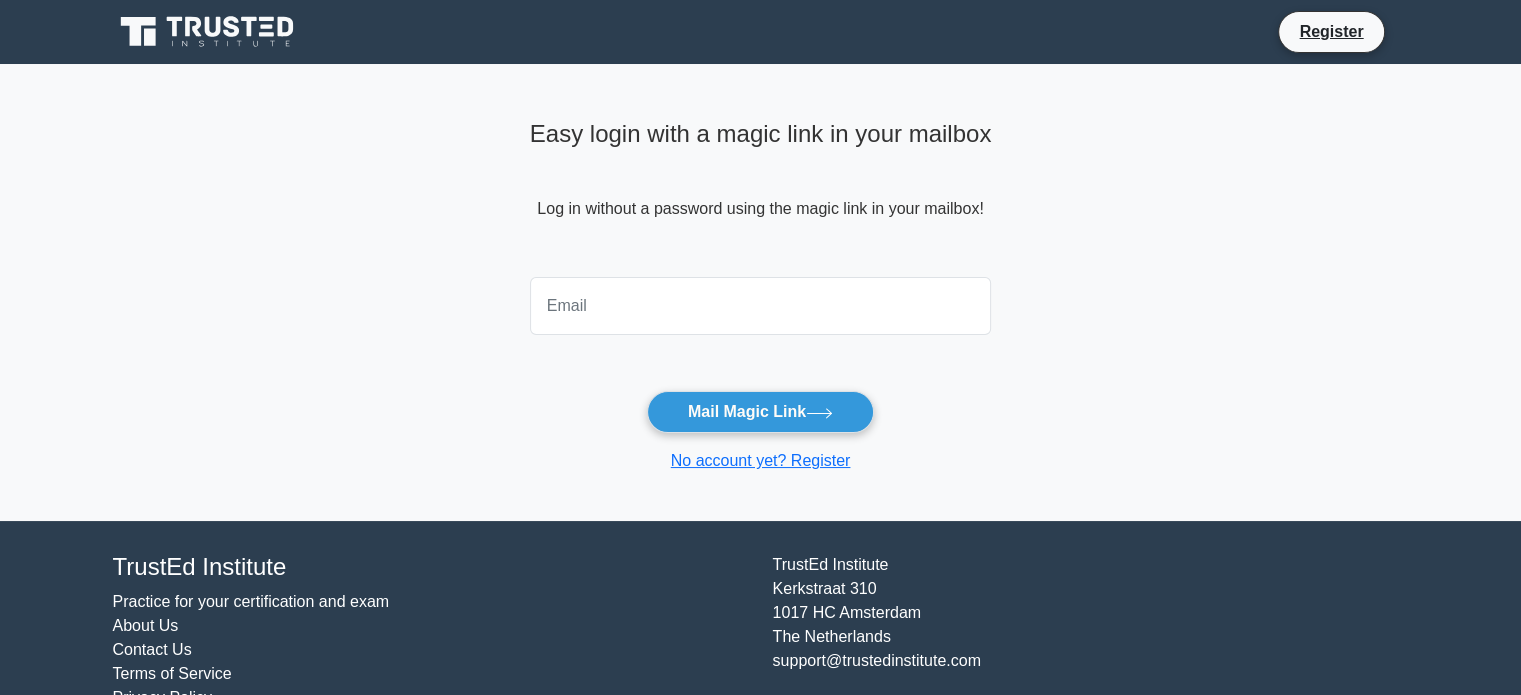 click at bounding box center [761, 306] 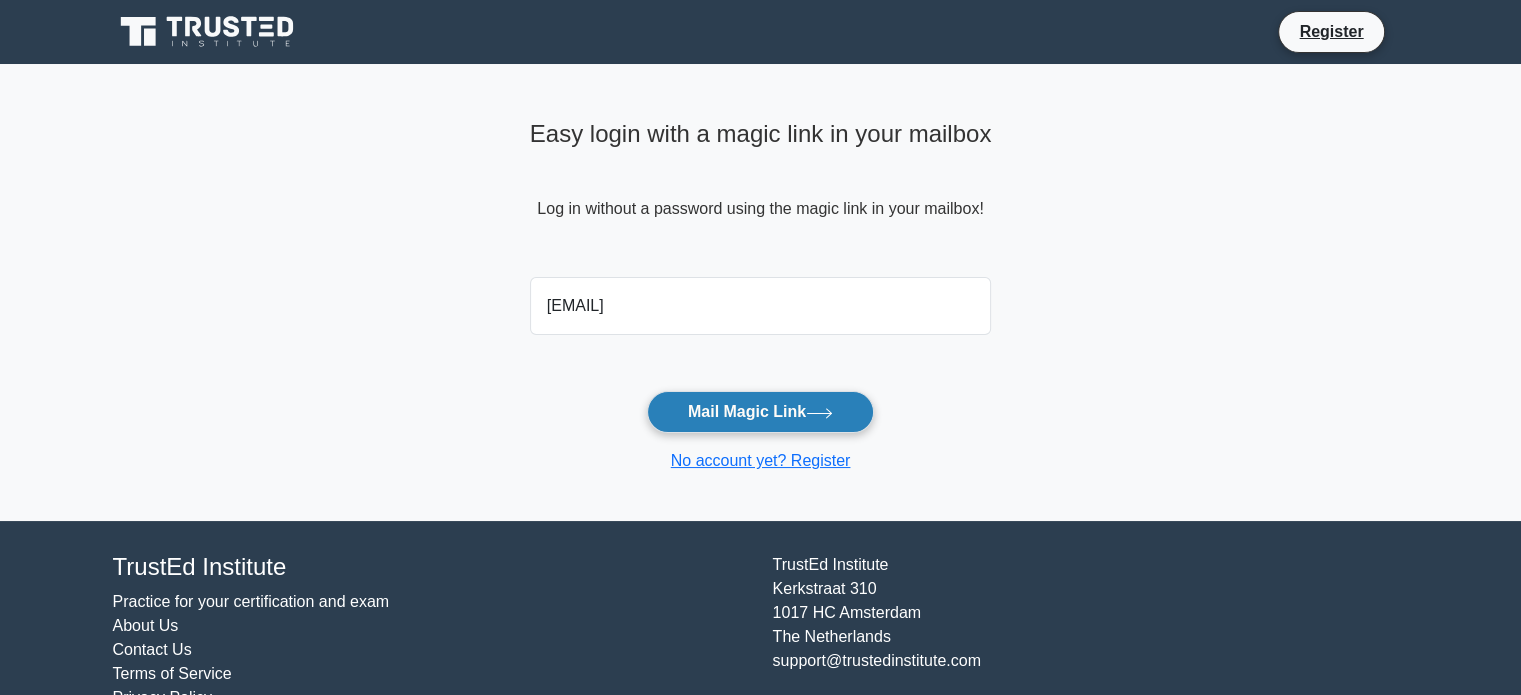 click on "Mail Magic Link" at bounding box center [760, 412] 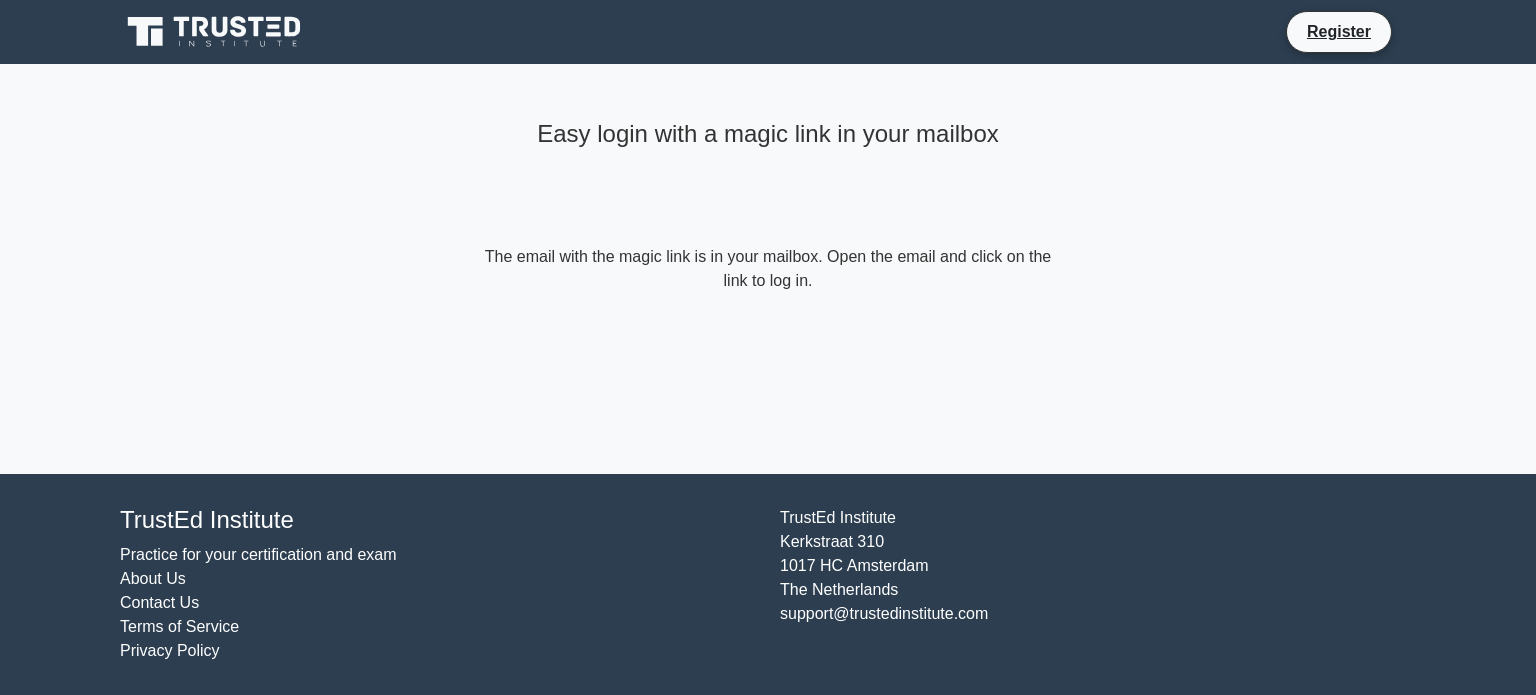 scroll, scrollTop: 0, scrollLeft: 0, axis: both 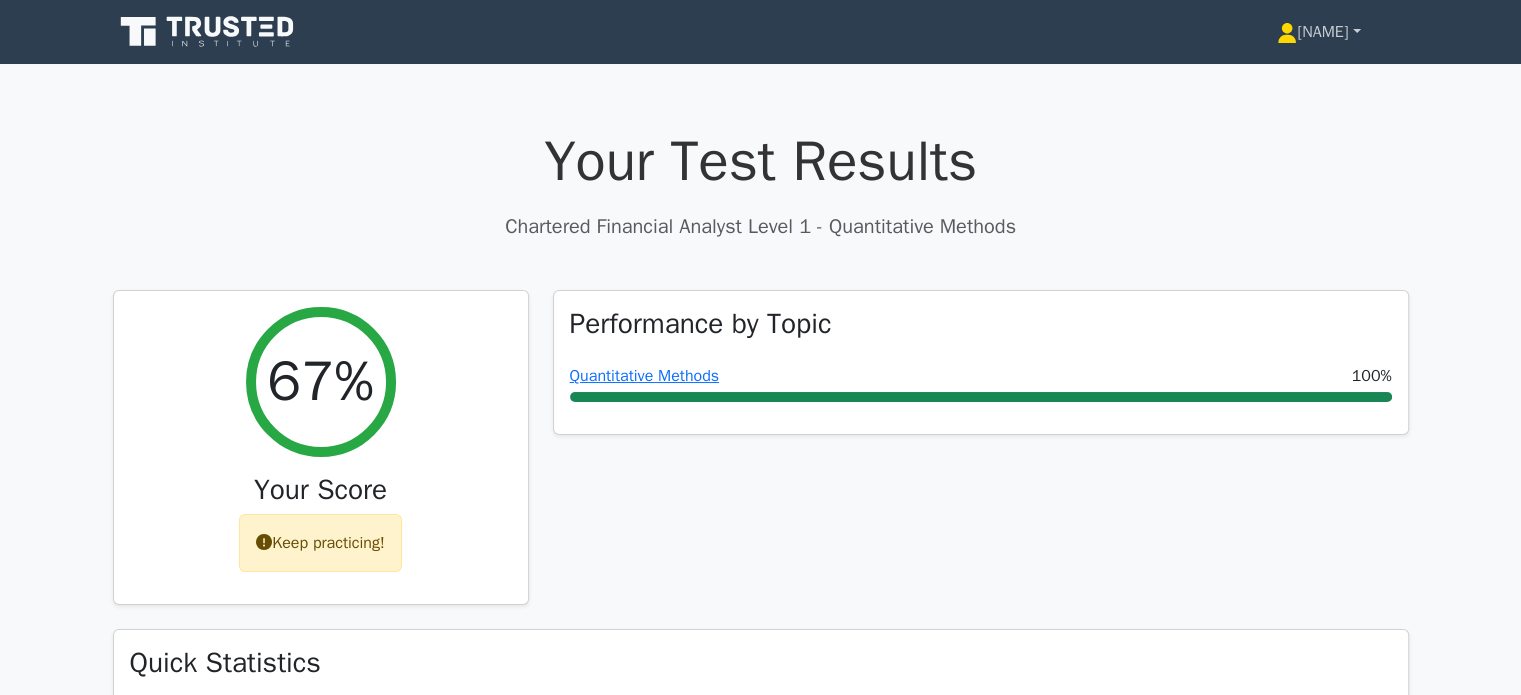 click on "[NAME]" at bounding box center [1318, 32] 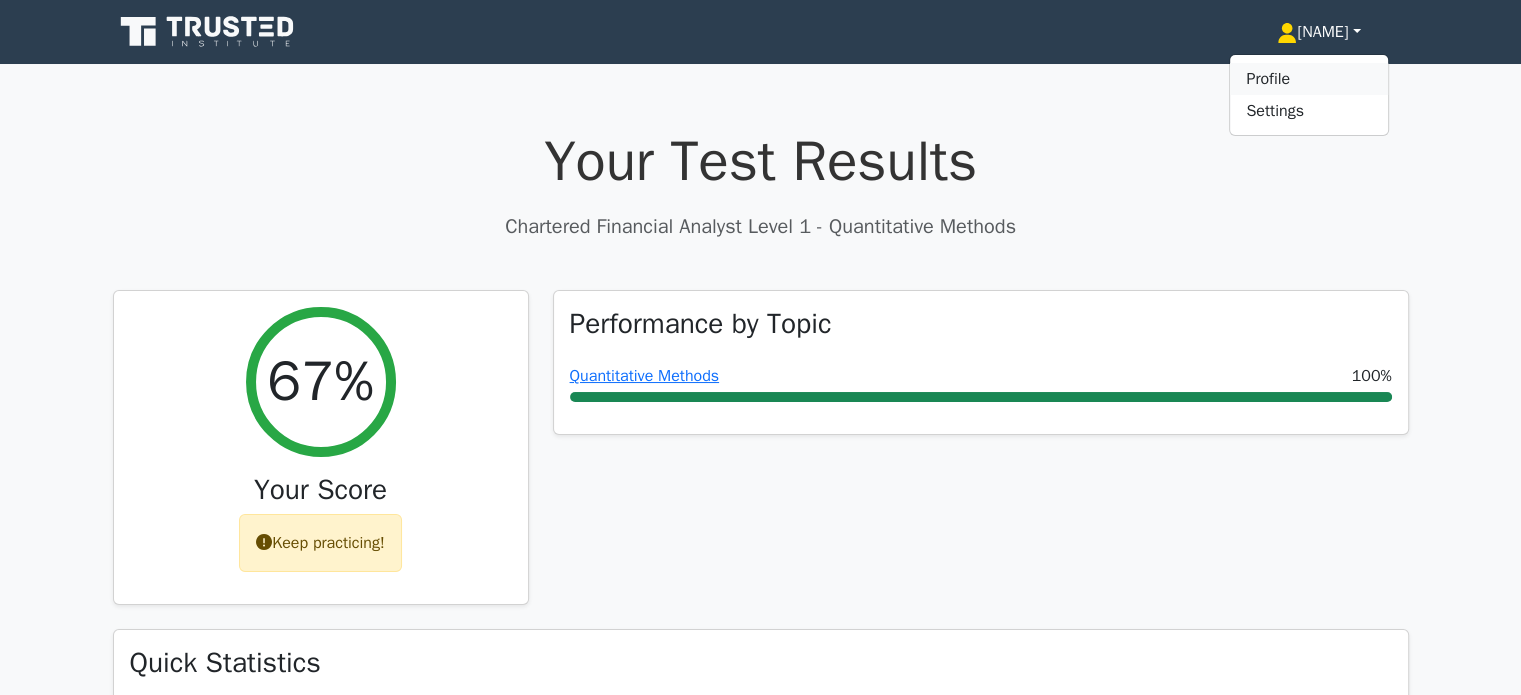 click on "Profile" at bounding box center [1309, 79] 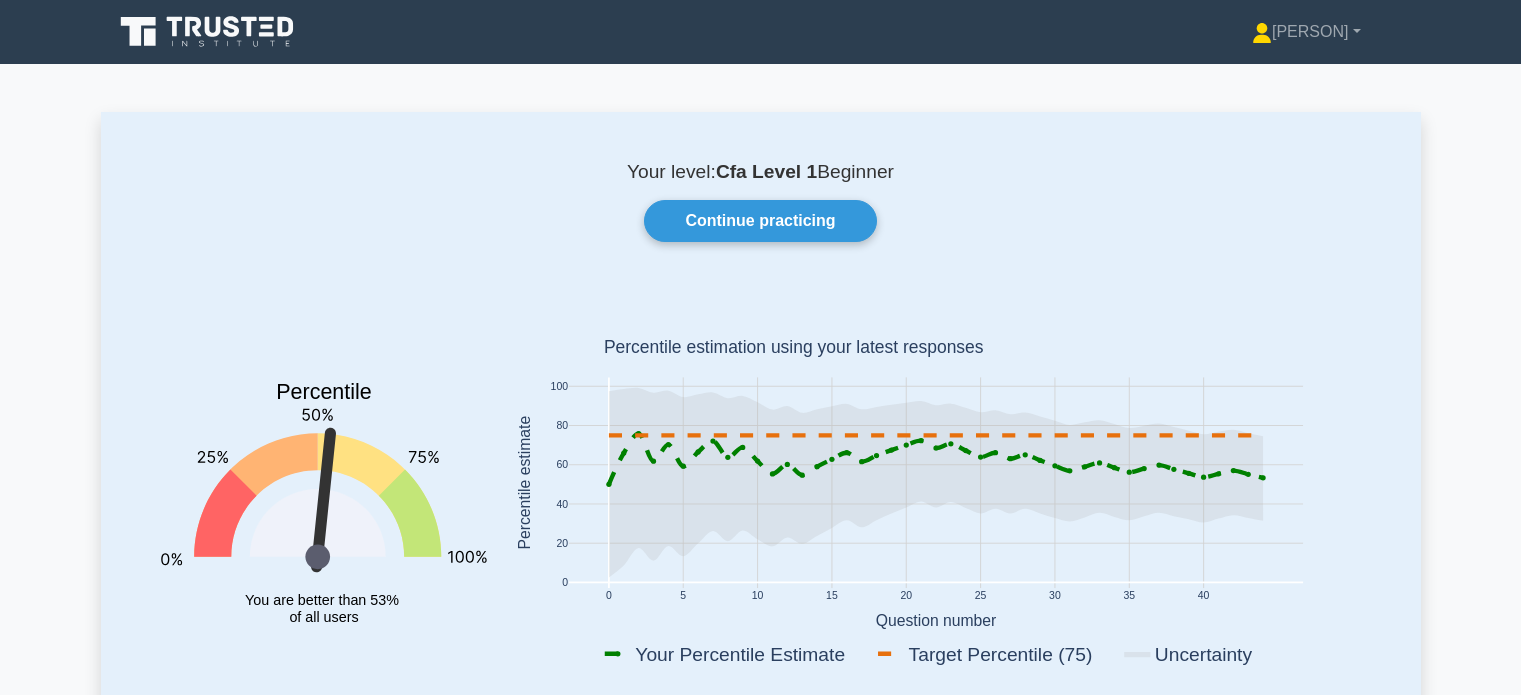 scroll, scrollTop: 0, scrollLeft: 0, axis: both 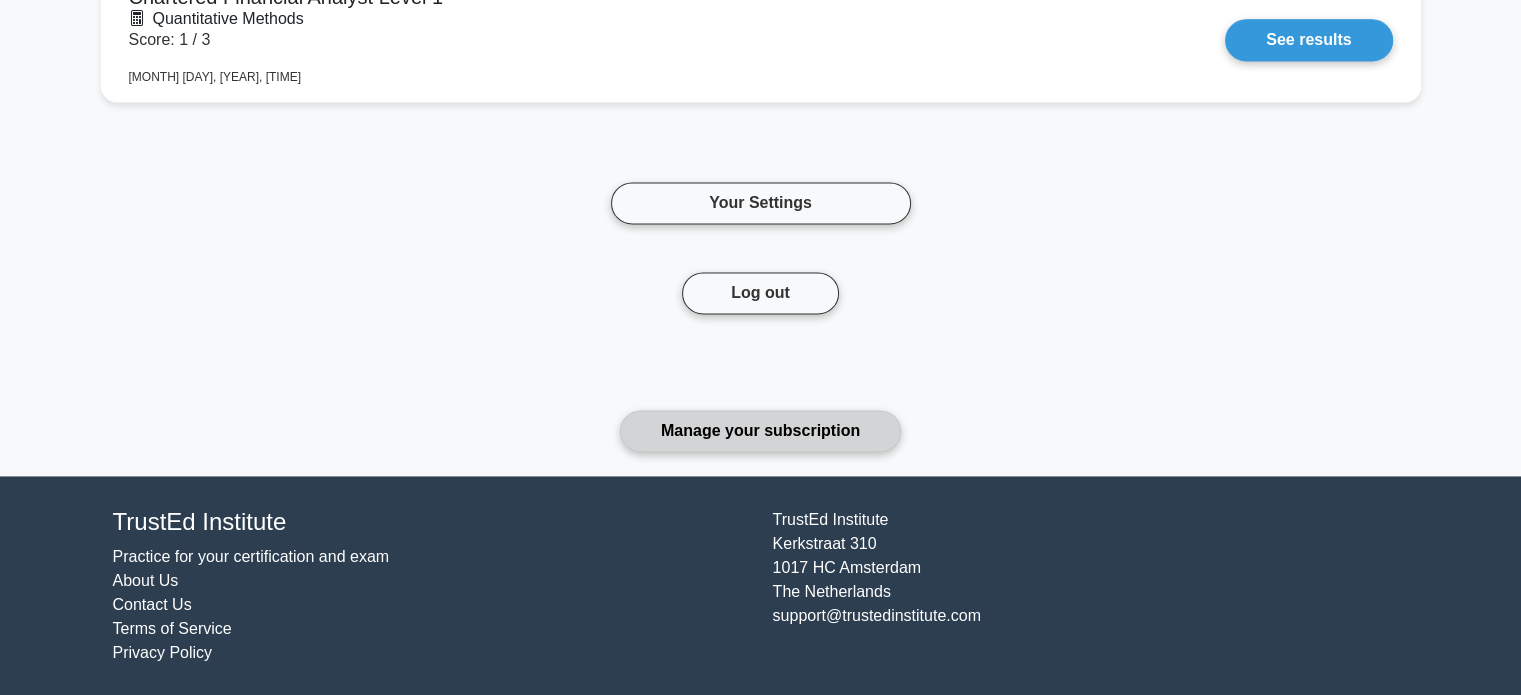 click on "Manage your
subscription" at bounding box center (760, 431) 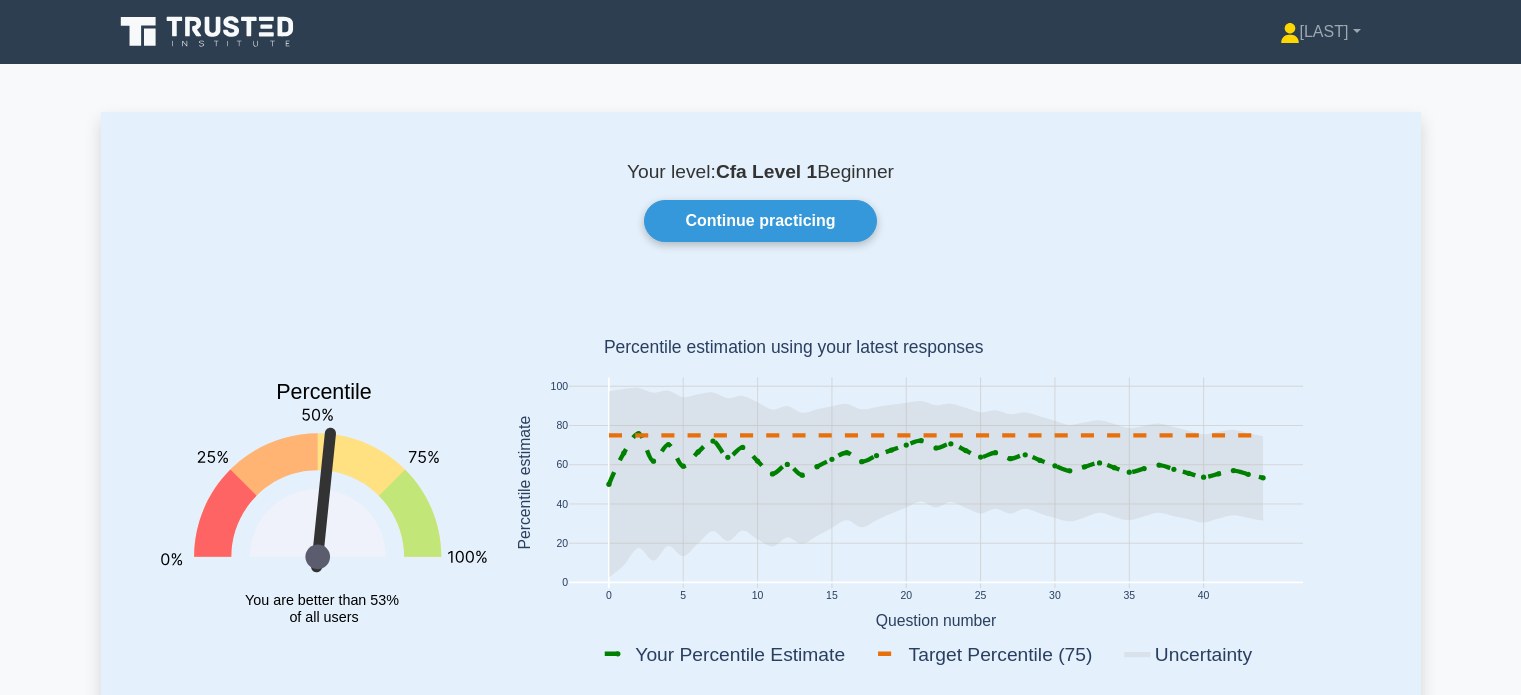 scroll, scrollTop: 0, scrollLeft: 0, axis: both 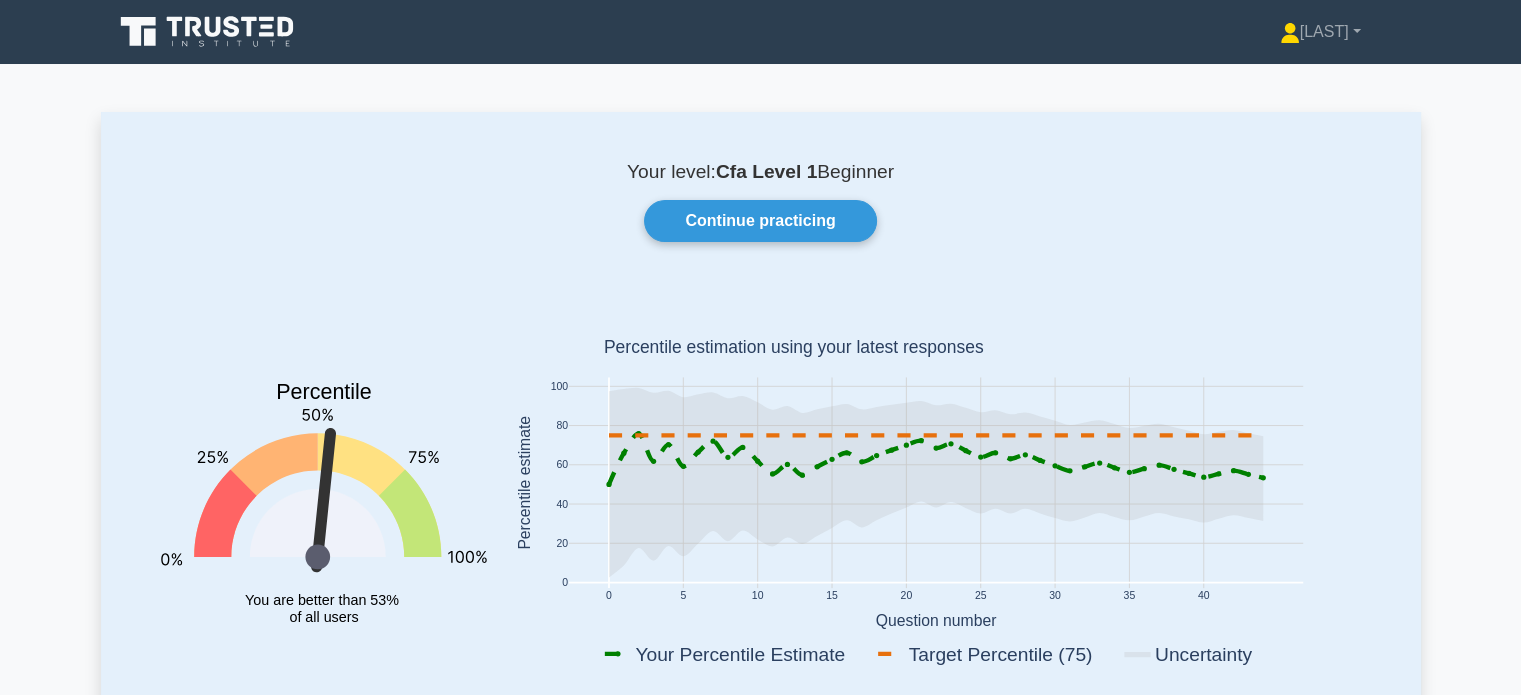 click 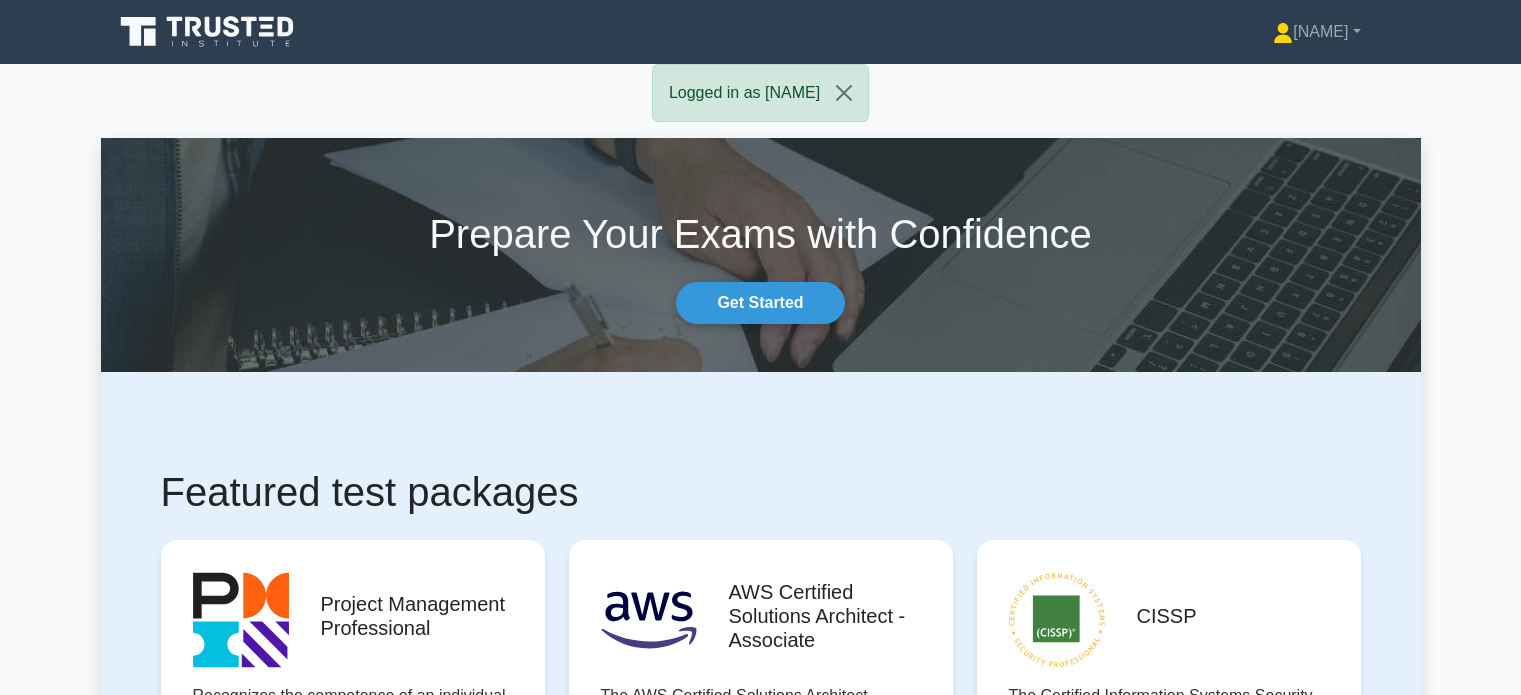 scroll, scrollTop: 0, scrollLeft: 0, axis: both 